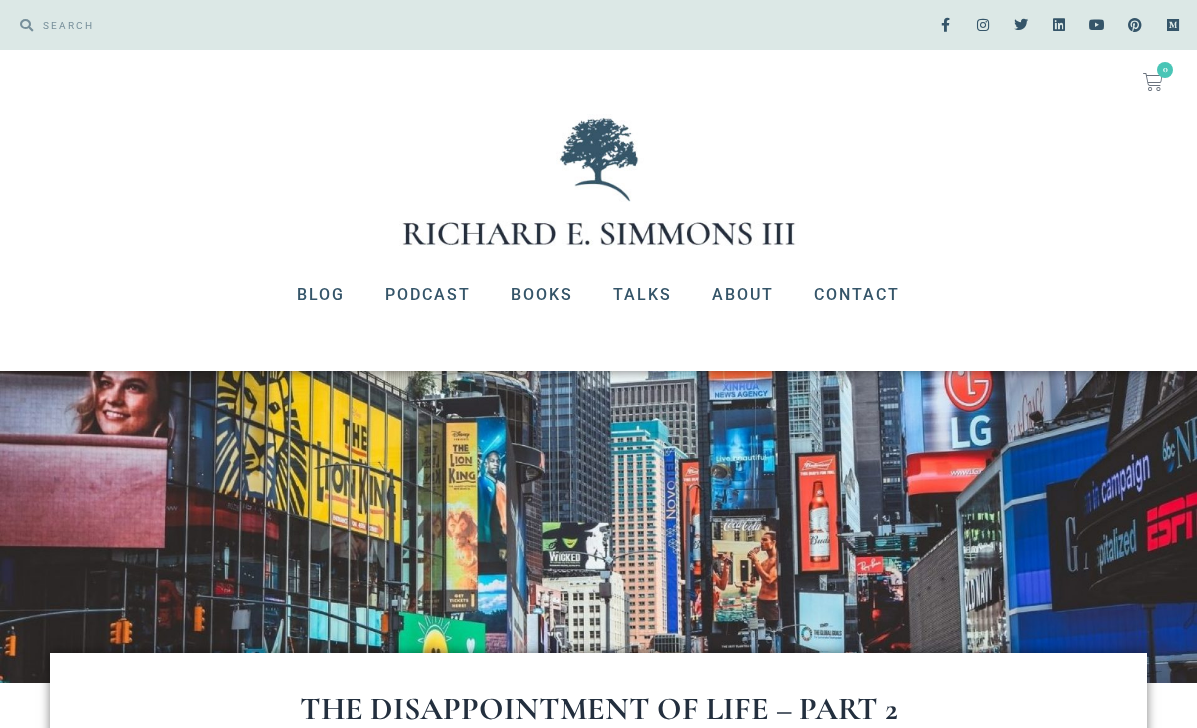 scroll, scrollTop: 0, scrollLeft: 0, axis: both 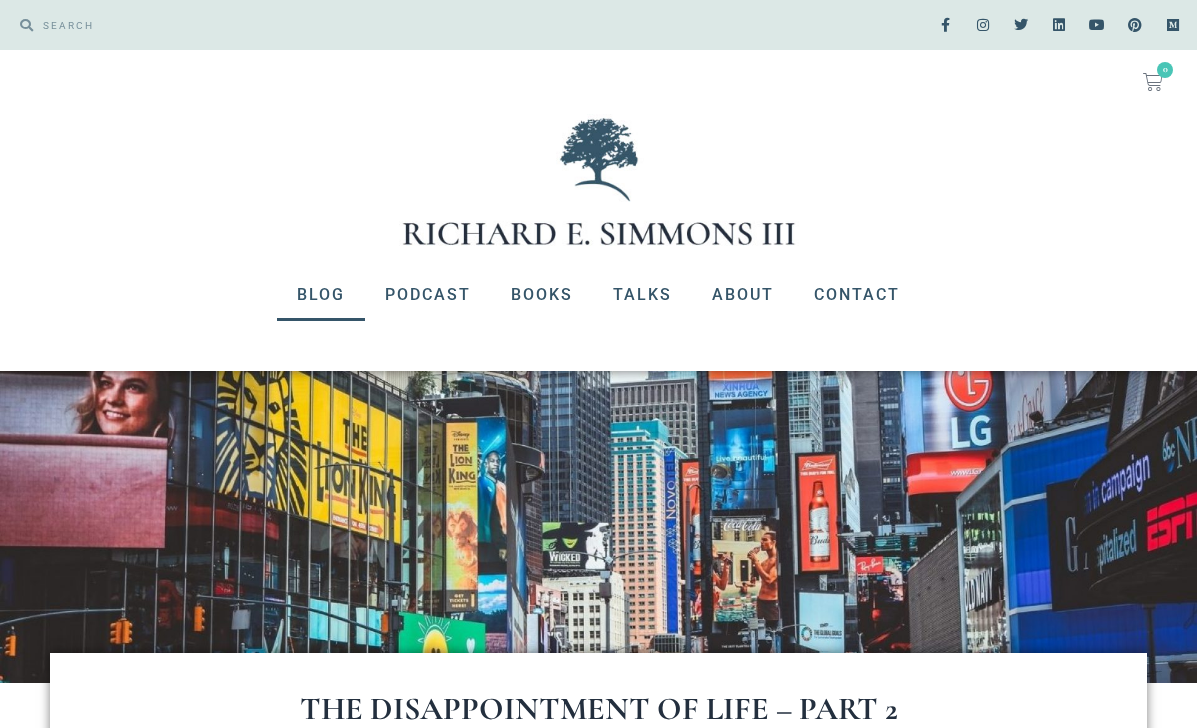 click on "Blog" 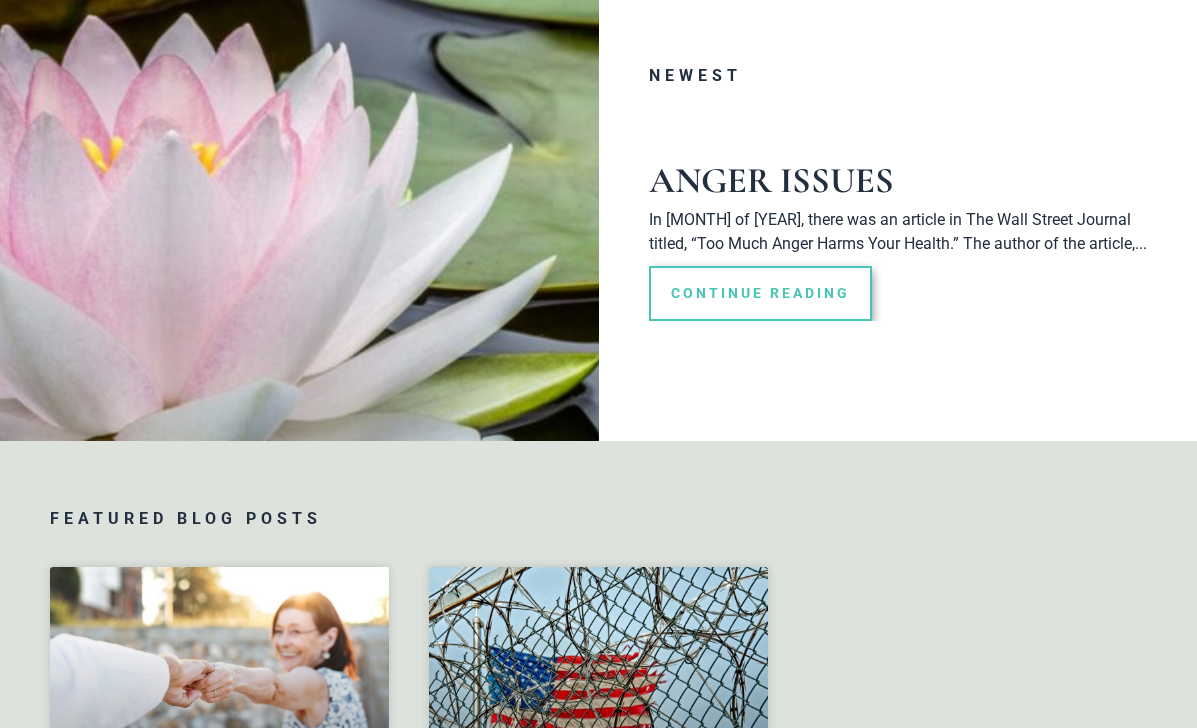 scroll, scrollTop: 431, scrollLeft: 0, axis: vertical 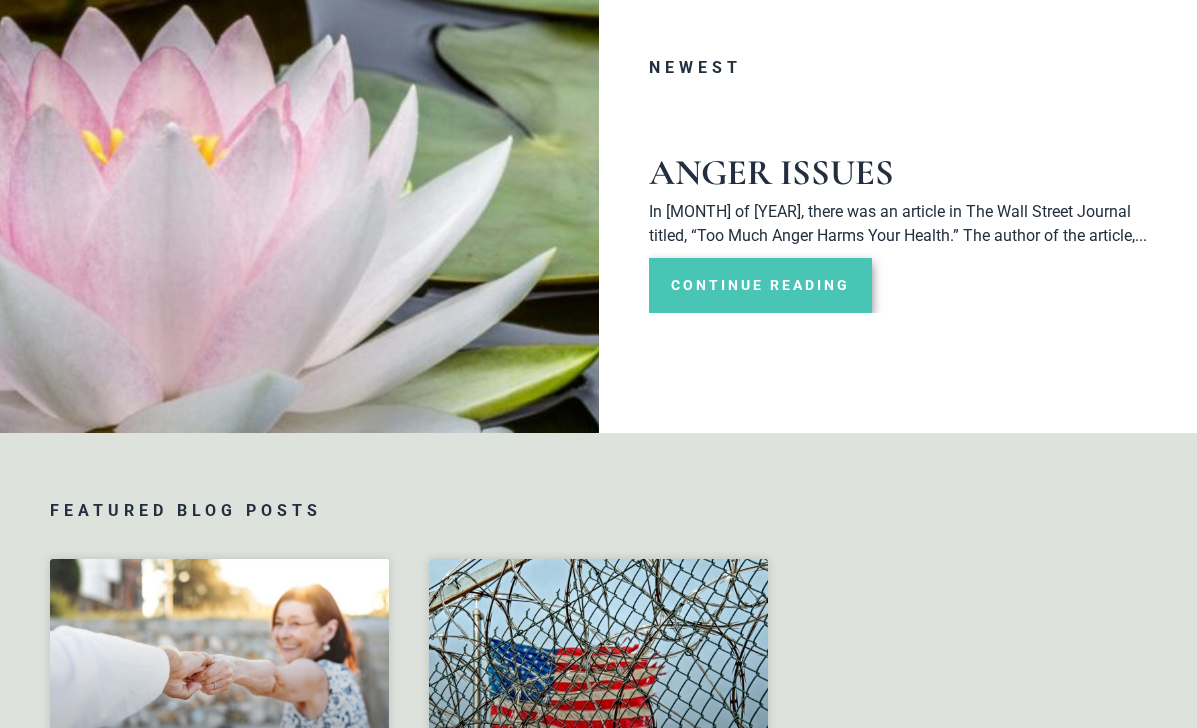 click on "Continue Reading" at bounding box center [760, 285] 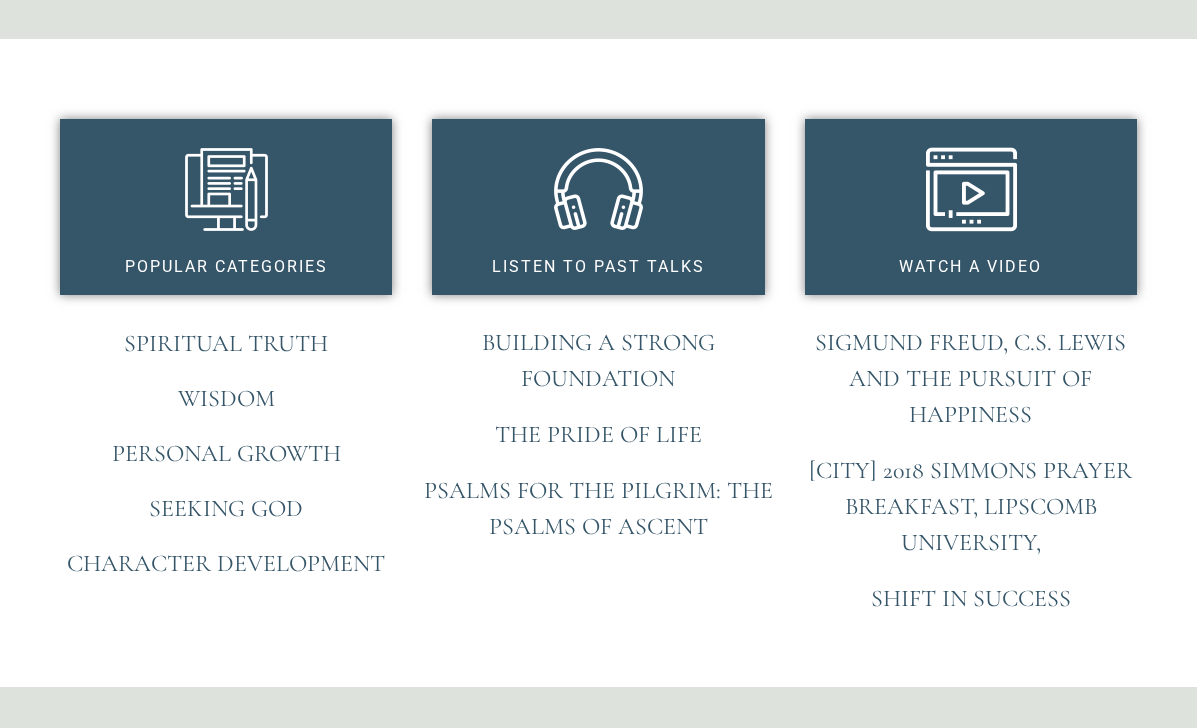 scroll, scrollTop: 1451, scrollLeft: 0, axis: vertical 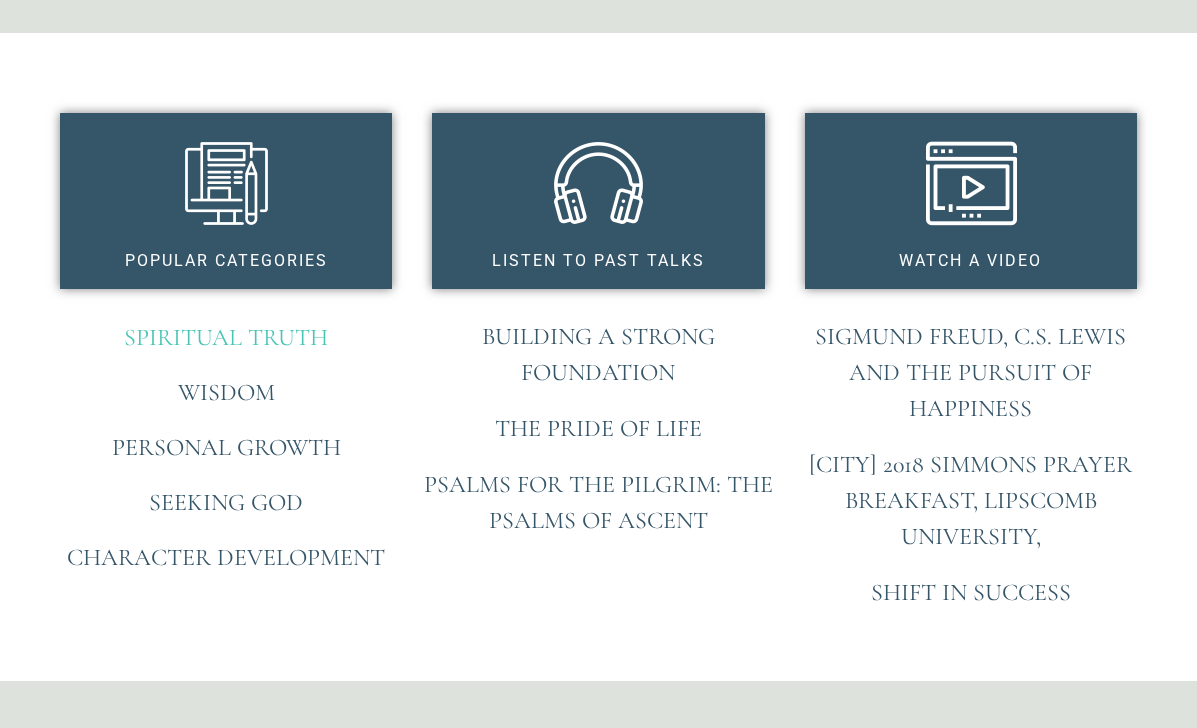 click on "Spiritual Truth" at bounding box center [226, 337] 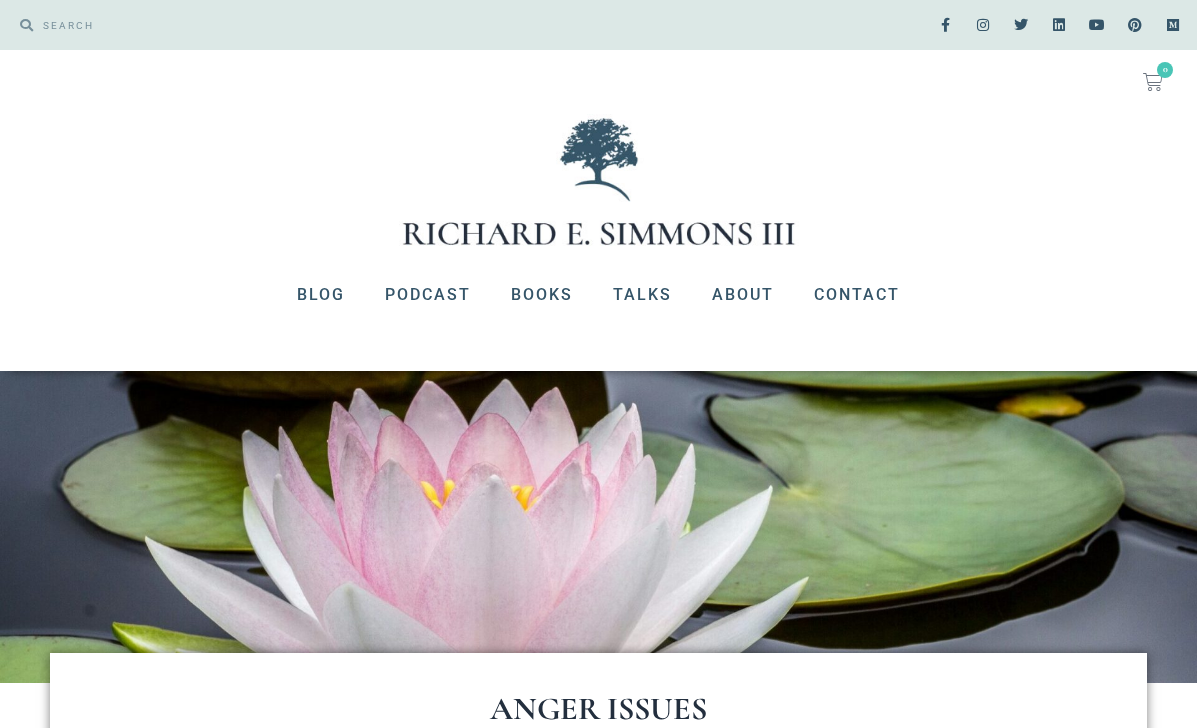 scroll, scrollTop: 0, scrollLeft: 0, axis: both 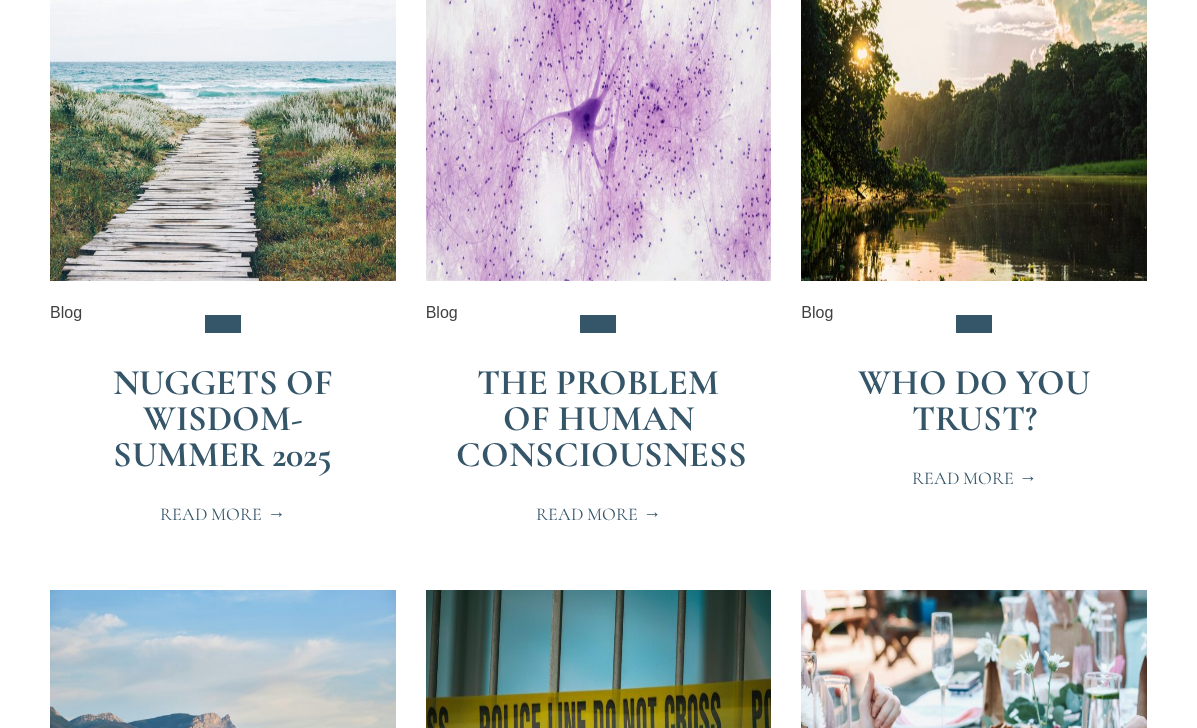 click on "Read More" at bounding box center [974, 478] 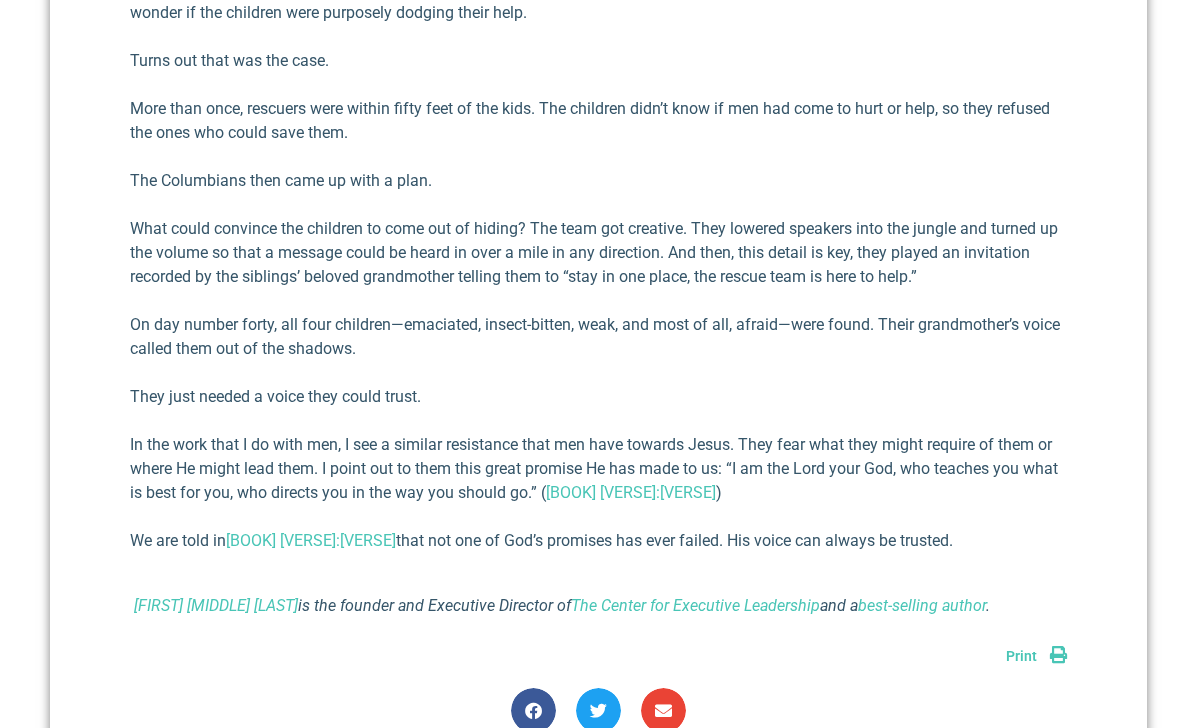 scroll, scrollTop: 1281, scrollLeft: 0, axis: vertical 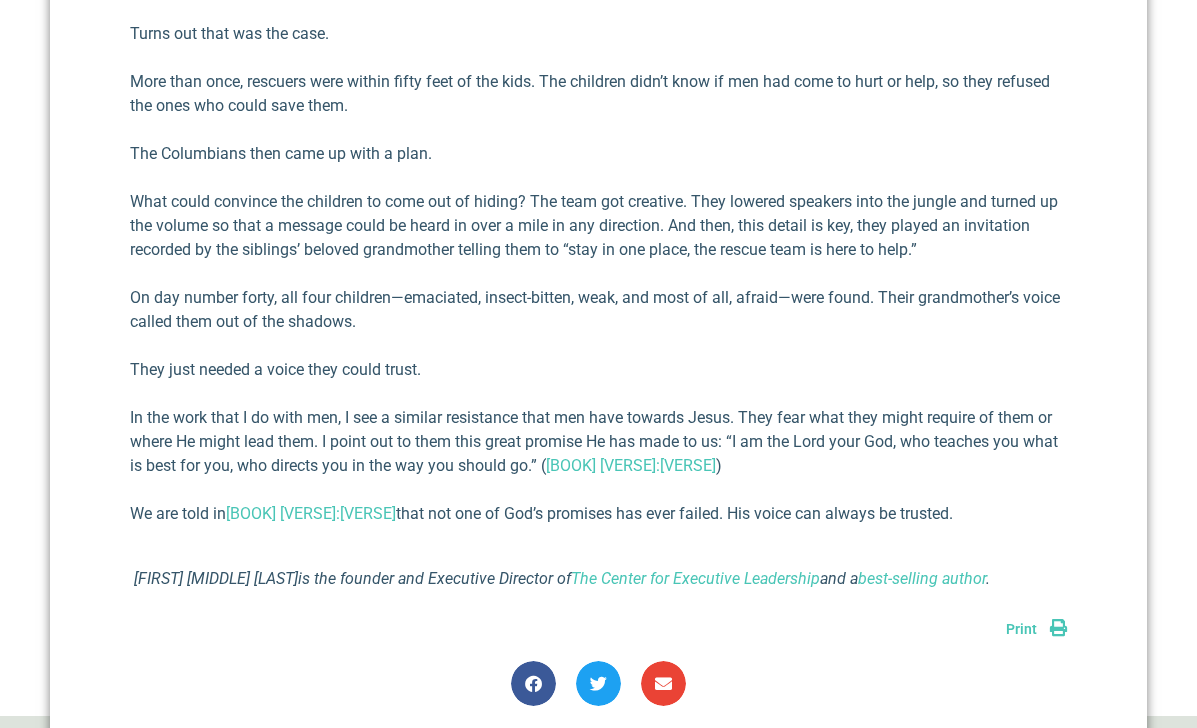 click on "[FIRST] [MIDDLE] [LAST]" at bounding box center (216, 578) 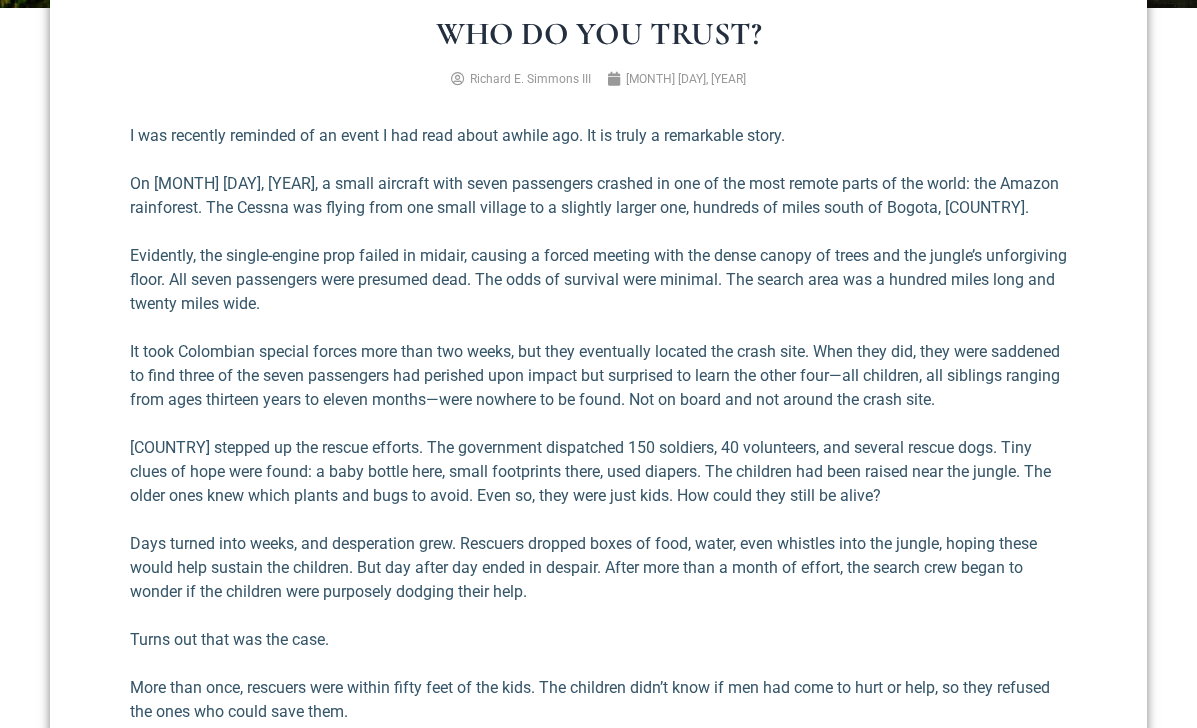 scroll, scrollTop: 675, scrollLeft: 0, axis: vertical 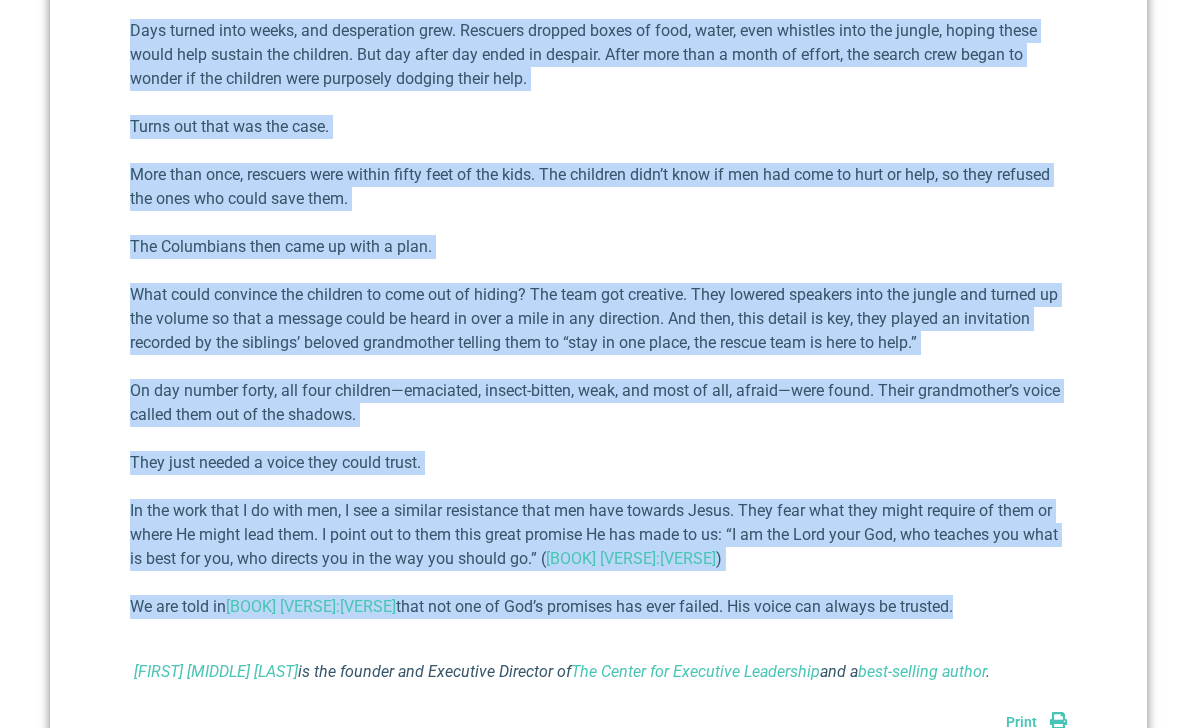 drag, startPoint x: 438, startPoint y: 27, endPoint x: 559, endPoint y: 635, distance: 619.9234 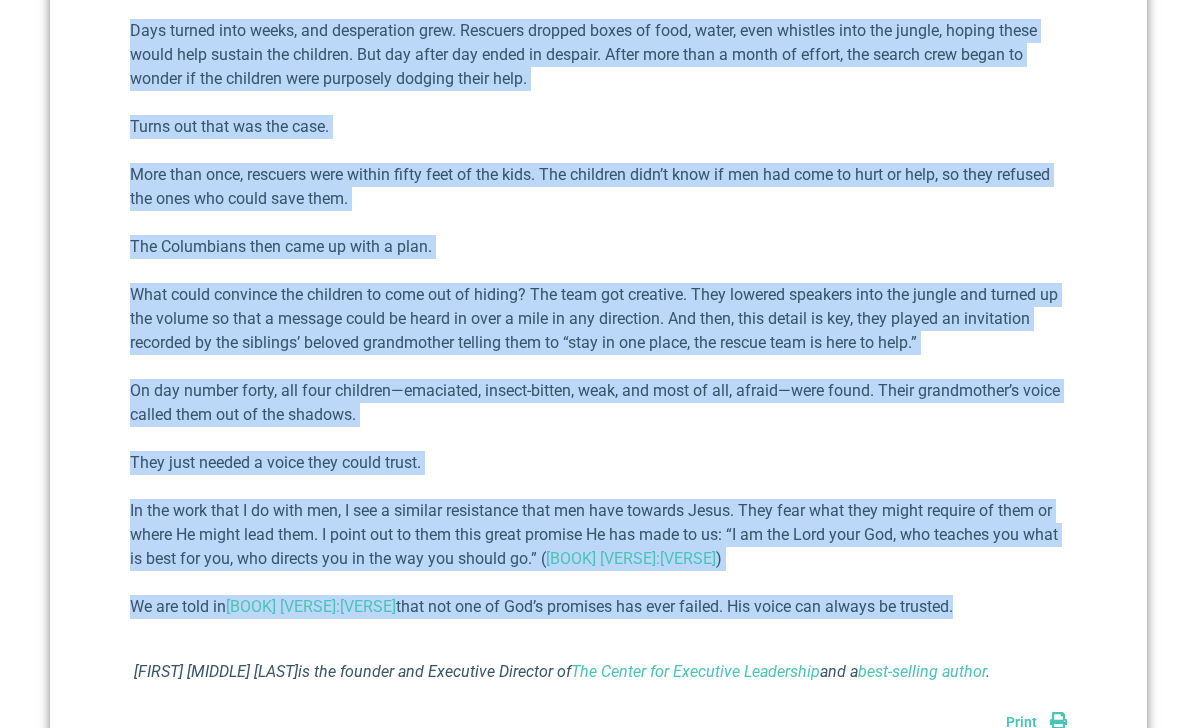 click on "[NAME]" at bounding box center (216, 671) 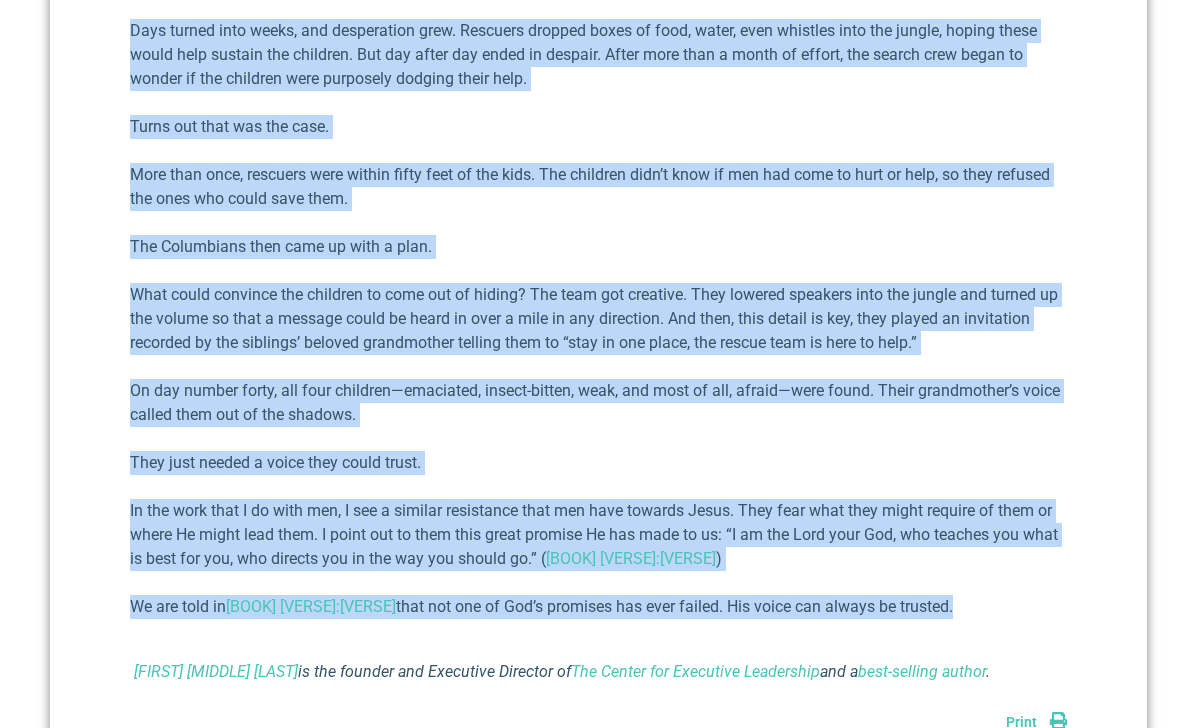 copy on "Who Do You Trust?
Richard E. Simmons III
June 20, 2025
I was recently reminded of an event I had read about awhile ago. It is truly a remarkable story.
On May 1, 2023, a small aircraft with seven passengers crashed in one of the most remote parts of the world: the Amazon rainforest. The Cessna was flying from one small village to a slightly larger one, hundreds of miles south of Bogota, Colombia.
Evidently, the single-engine prop failed in midair, causing a forced meeting with the dense canopy of trees and the jungle’s unforgiving floor. All seven passengers were presumed dead. The odds of survival were minimal. The search area was a hundred miles long and twenty miles wide.
It took Colombian special forces more than two weeks, but they eventually located the crash site. When they did, they were saddened to find three of the seven passengers had perished upon impact but surprised to learn the other four—all children, all siblings ranging from ages thirteen yea..." 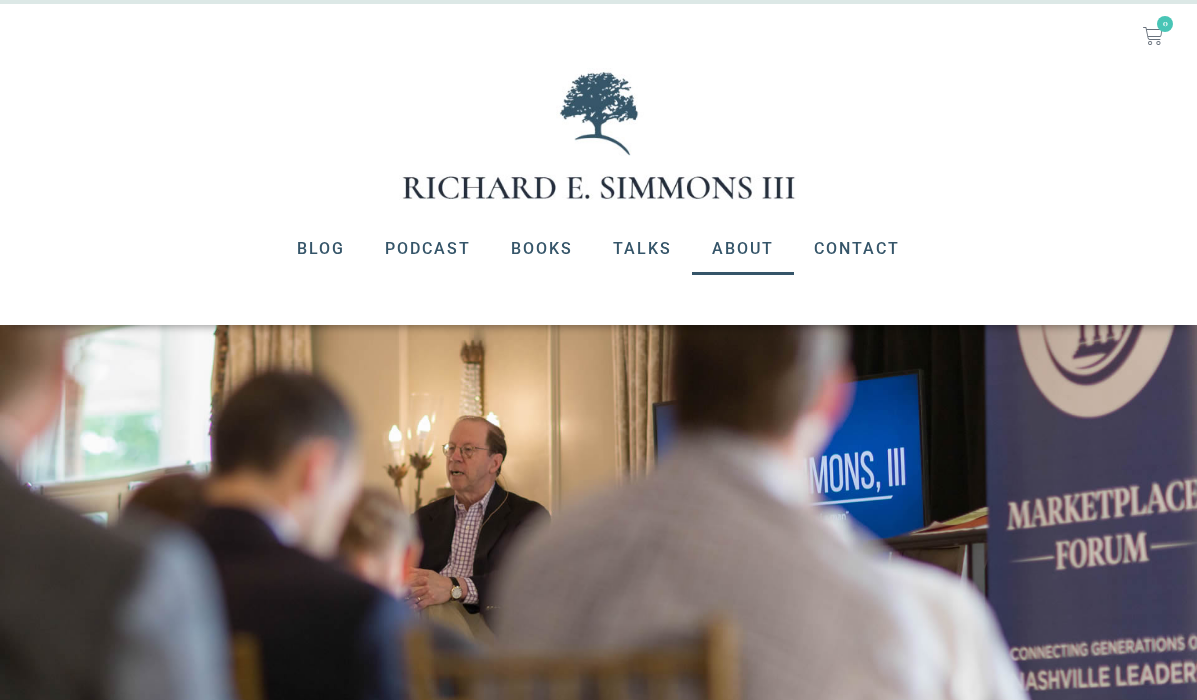 scroll, scrollTop: 44, scrollLeft: 0, axis: vertical 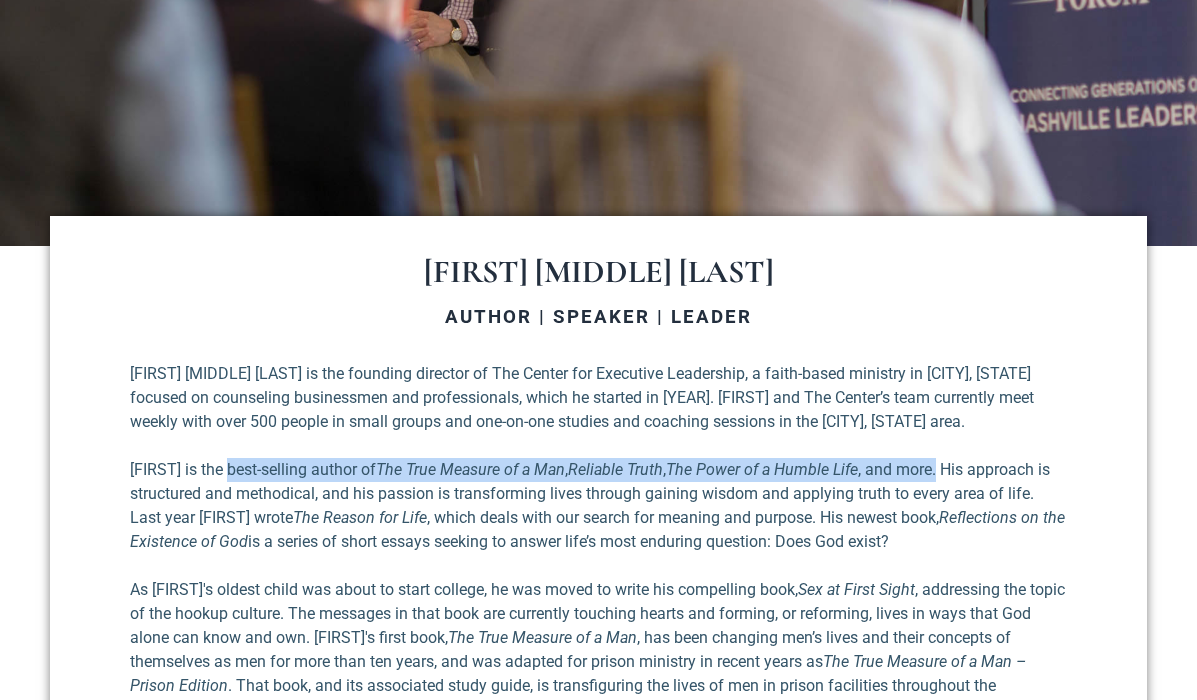 drag, startPoint x: 231, startPoint y: 465, endPoint x: 952, endPoint y: 461, distance: 721.0111 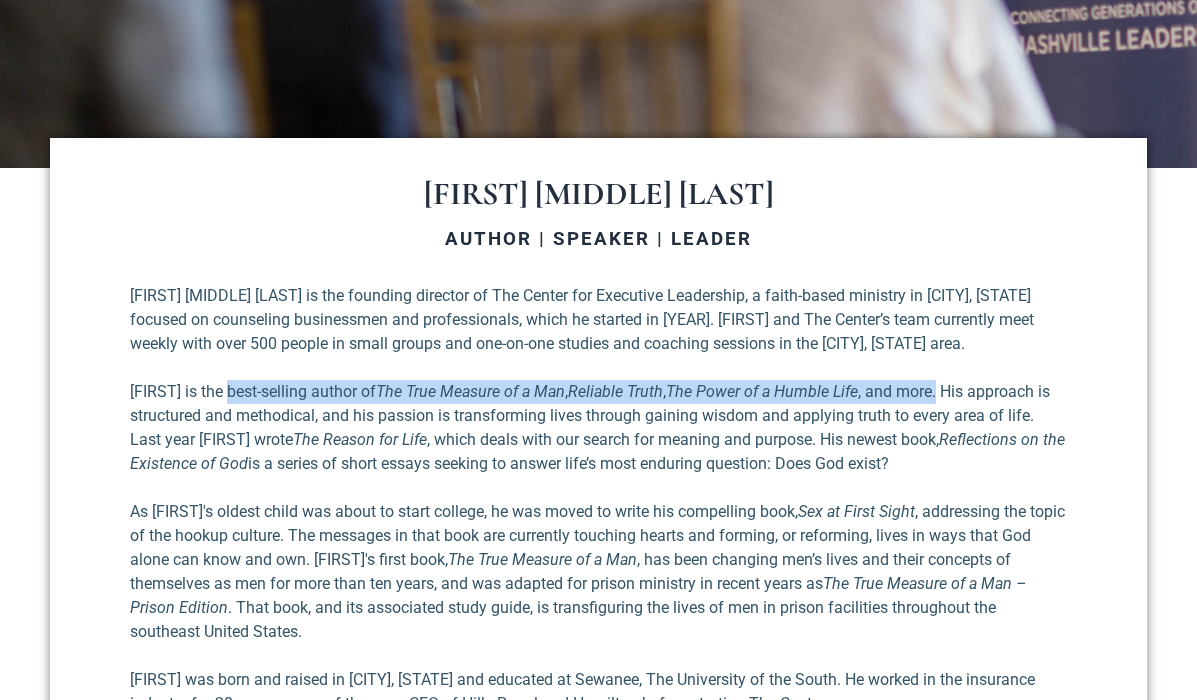 scroll, scrollTop: 778, scrollLeft: 0, axis: vertical 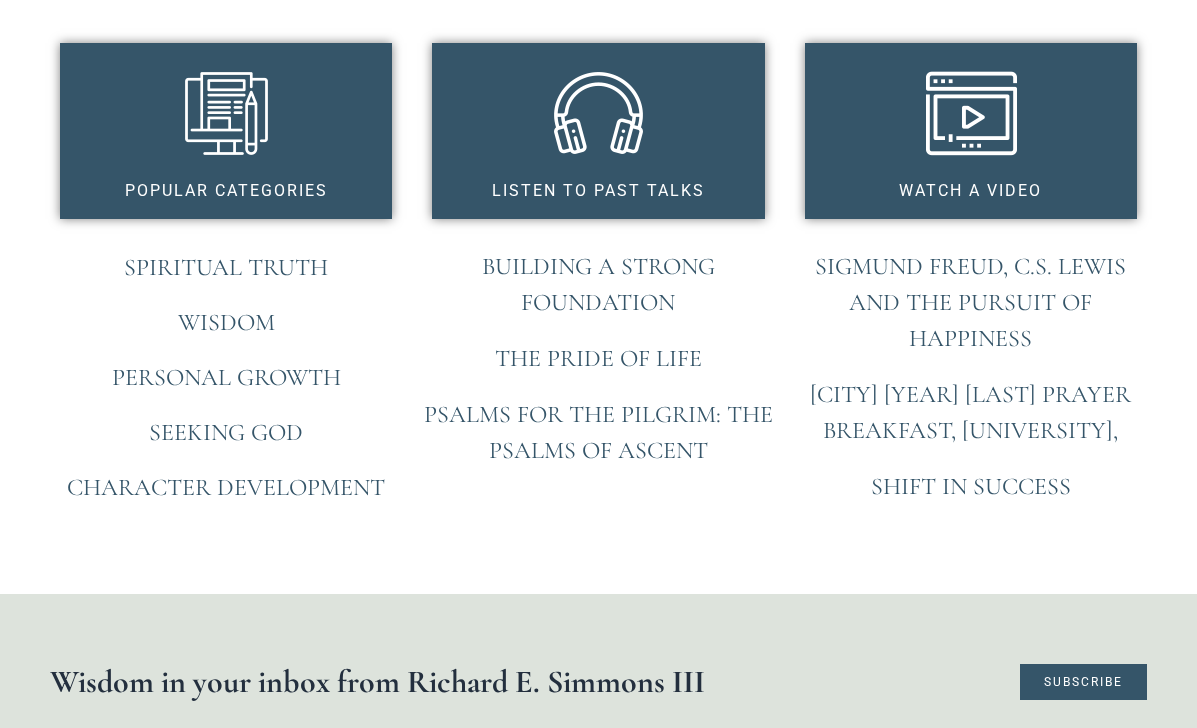 click on "Sigmund Freud, C.S. Lewis and the Pursuit of Happiness" at bounding box center [970, 302] 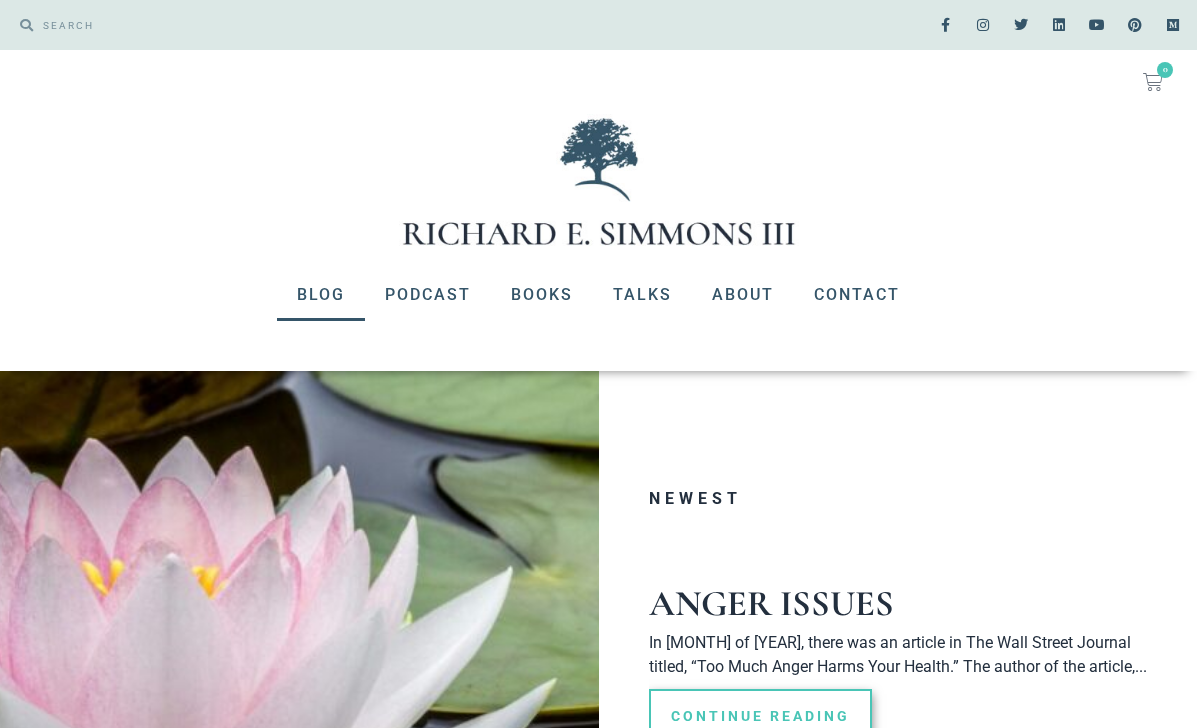scroll, scrollTop: 0, scrollLeft: 0, axis: both 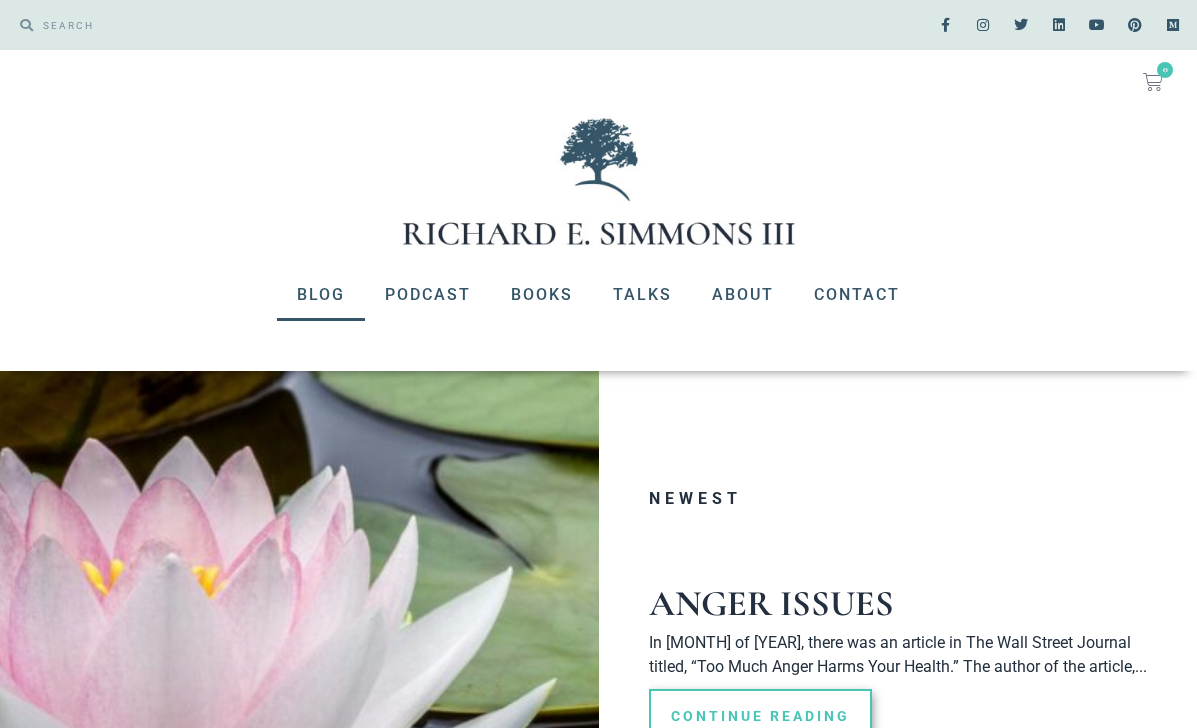 click at bounding box center [26, 25] 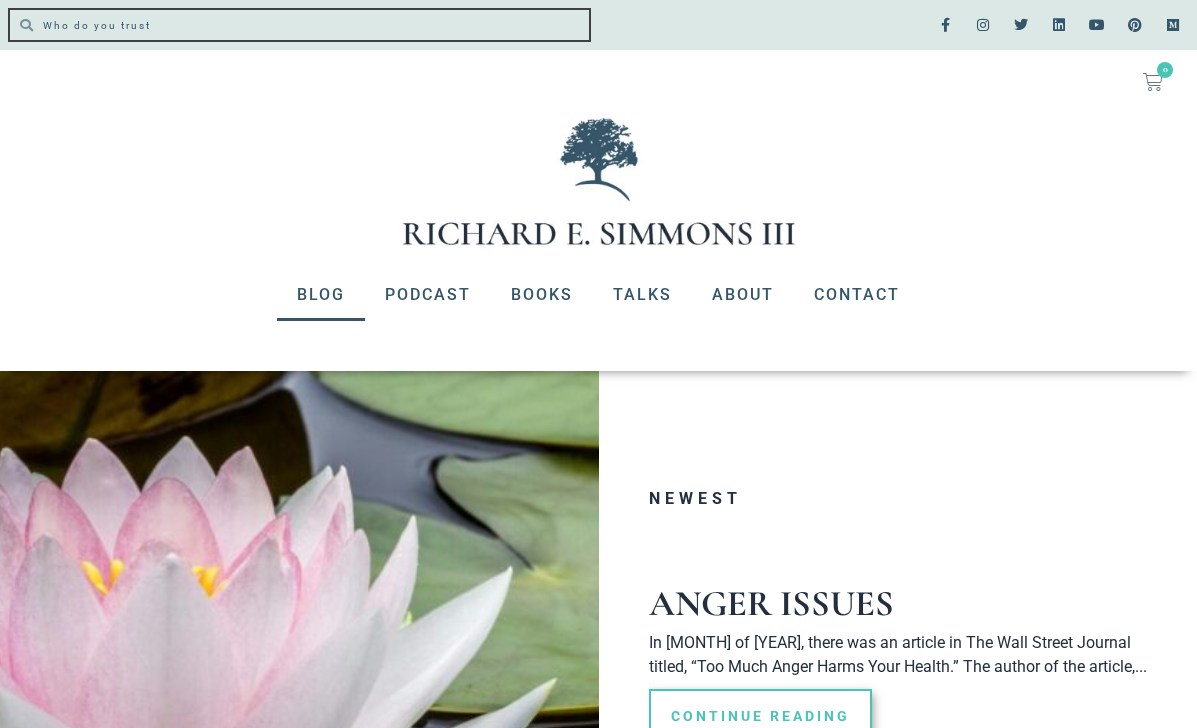 type on "Who do you trust" 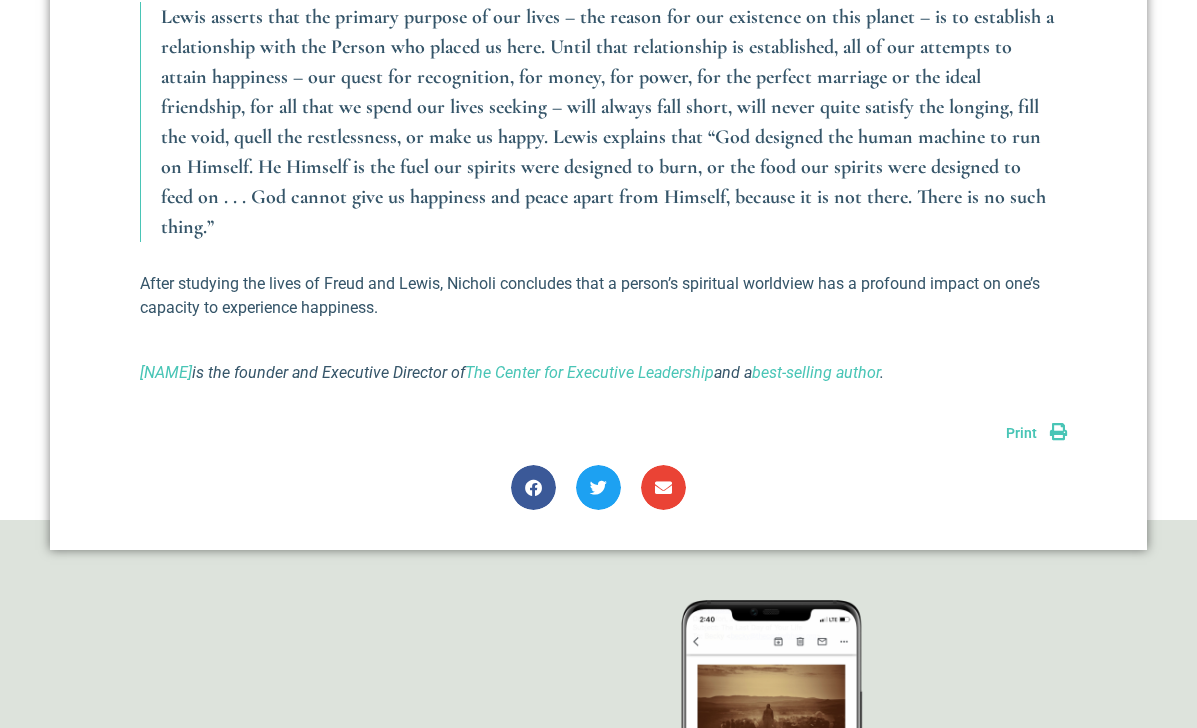 scroll, scrollTop: 1552, scrollLeft: 0, axis: vertical 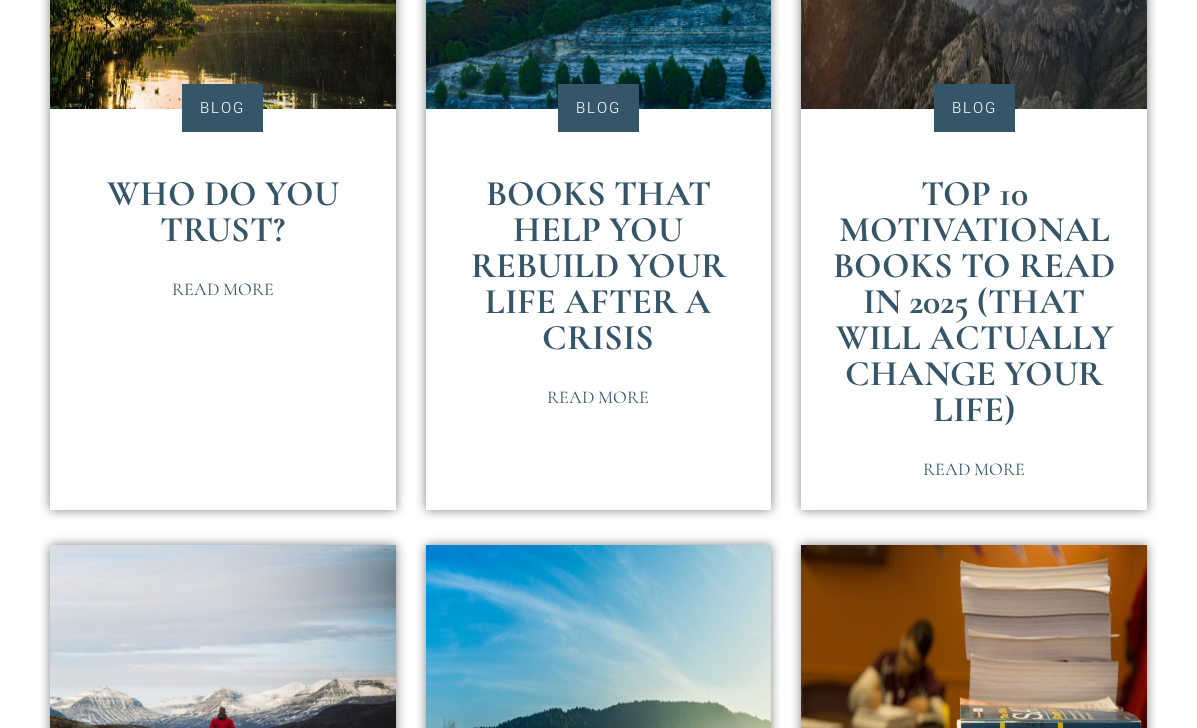 click on "Who Do You Trust?" at bounding box center [223, 211] 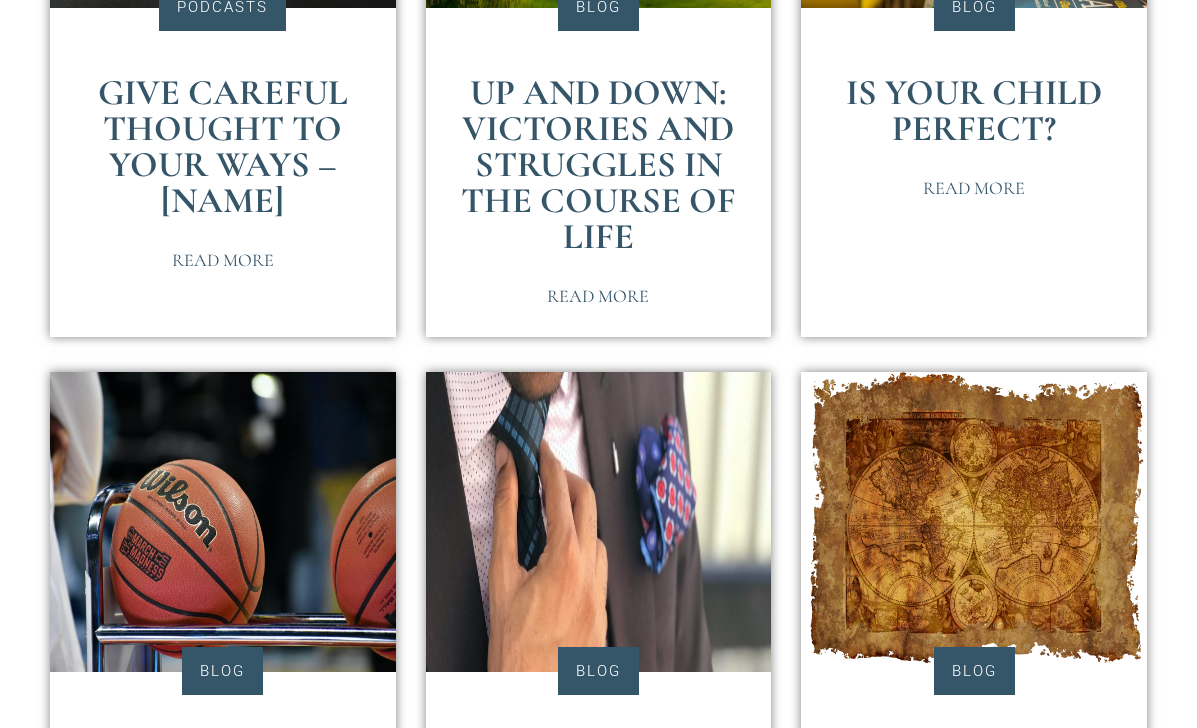 scroll, scrollTop: 1512, scrollLeft: 0, axis: vertical 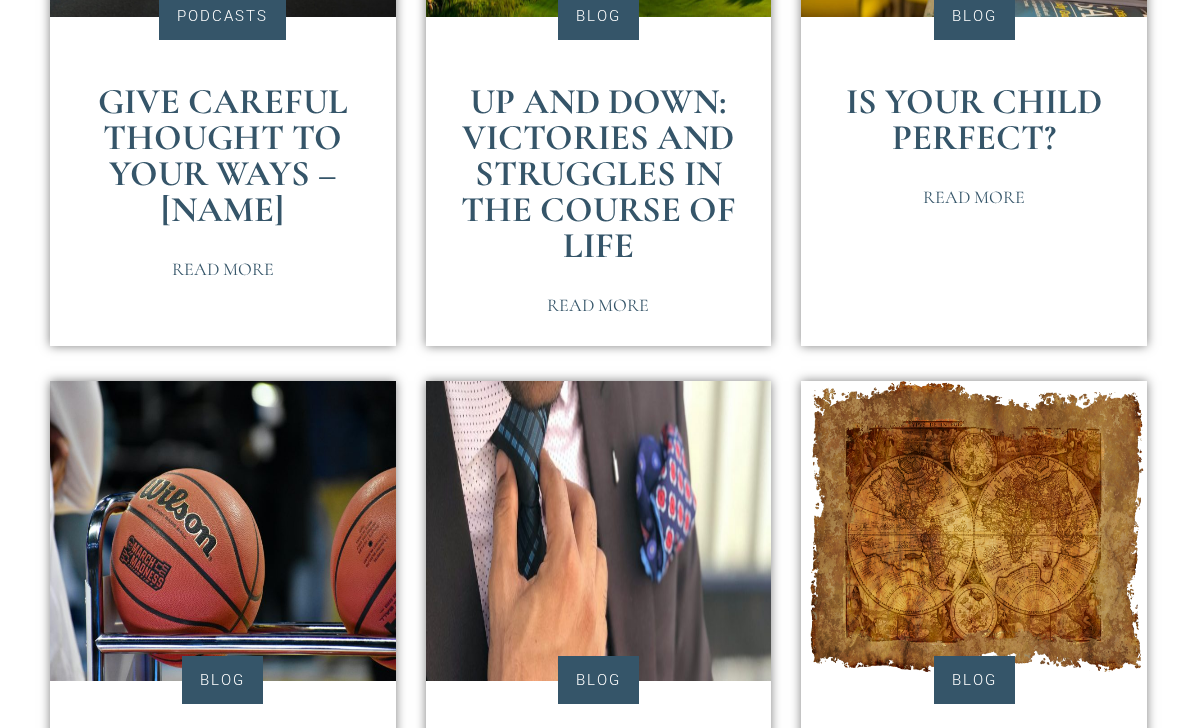 click on "Up and Down: Victories and Struggles in the Course of Life" at bounding box center (598, 173) 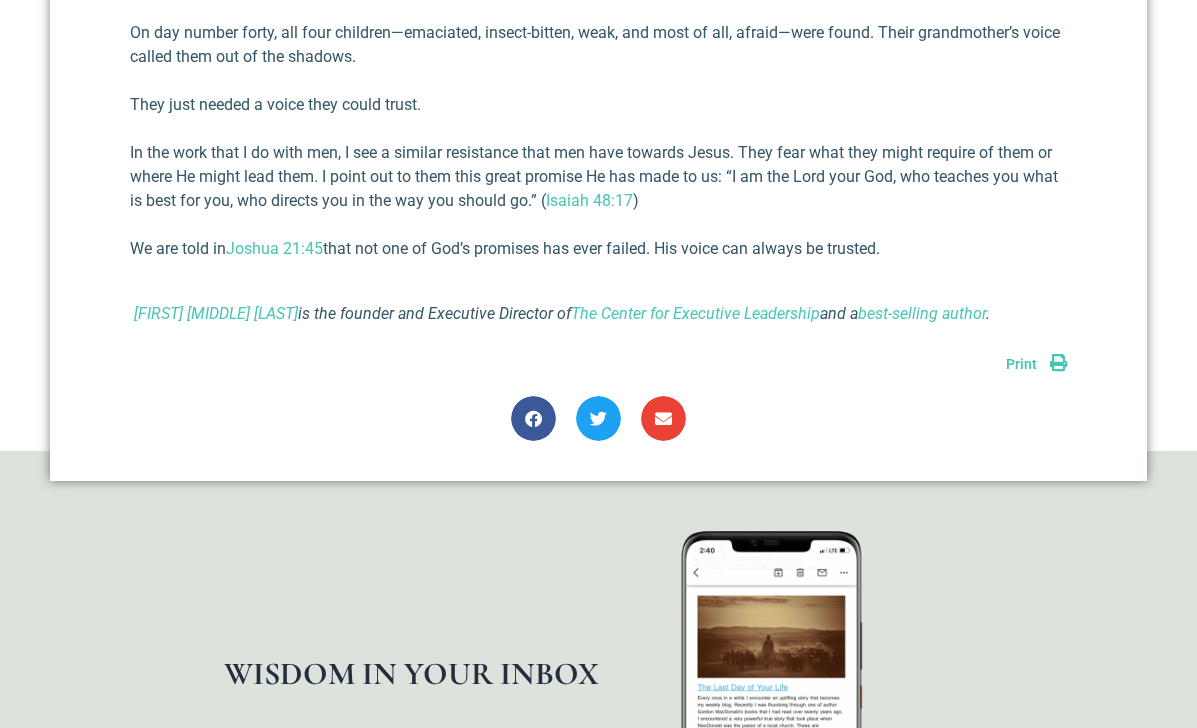 scroll, scrollTop: 1547, scrollLeft: 0, axis: vertical 